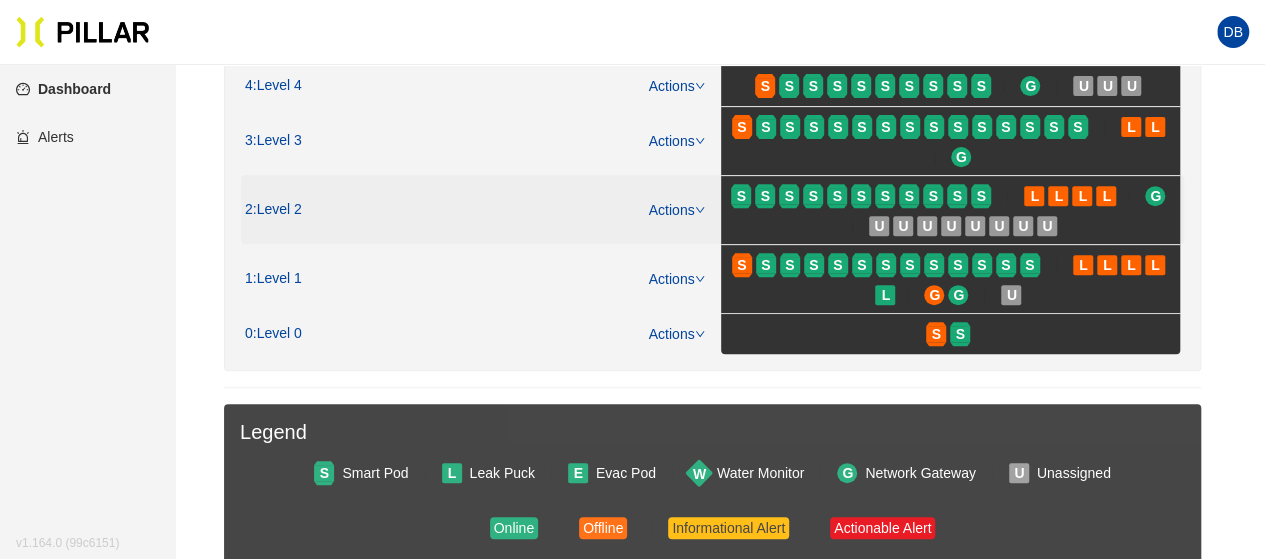 scroll, scrollTop: 276, scrollLeft: 0, axis: vertical 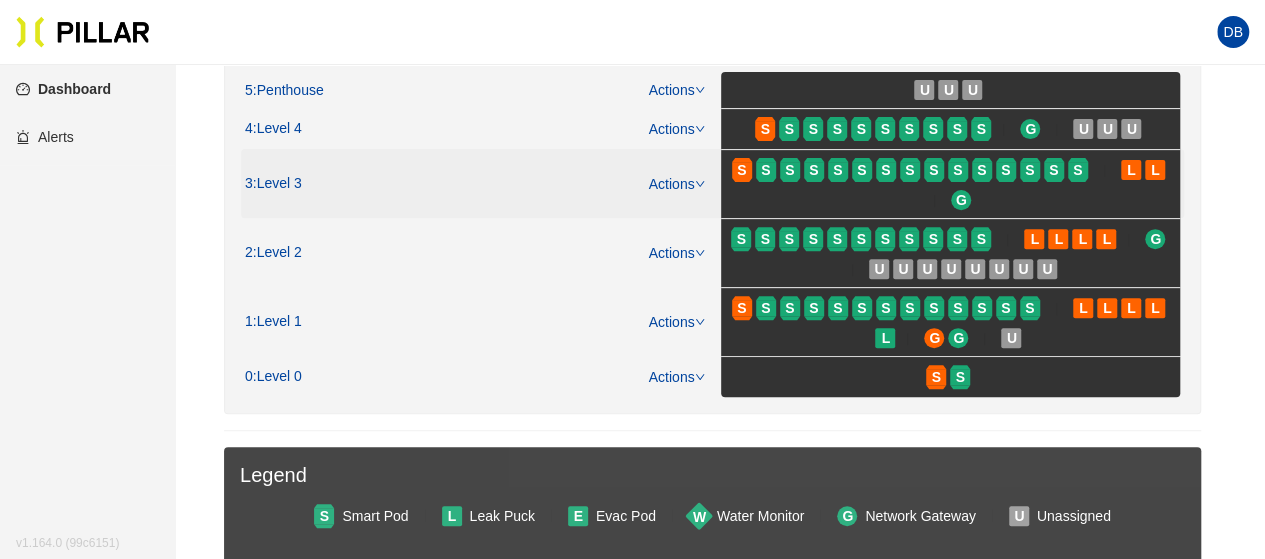 click on ":  Level 3" at bounding box center [277, 184] 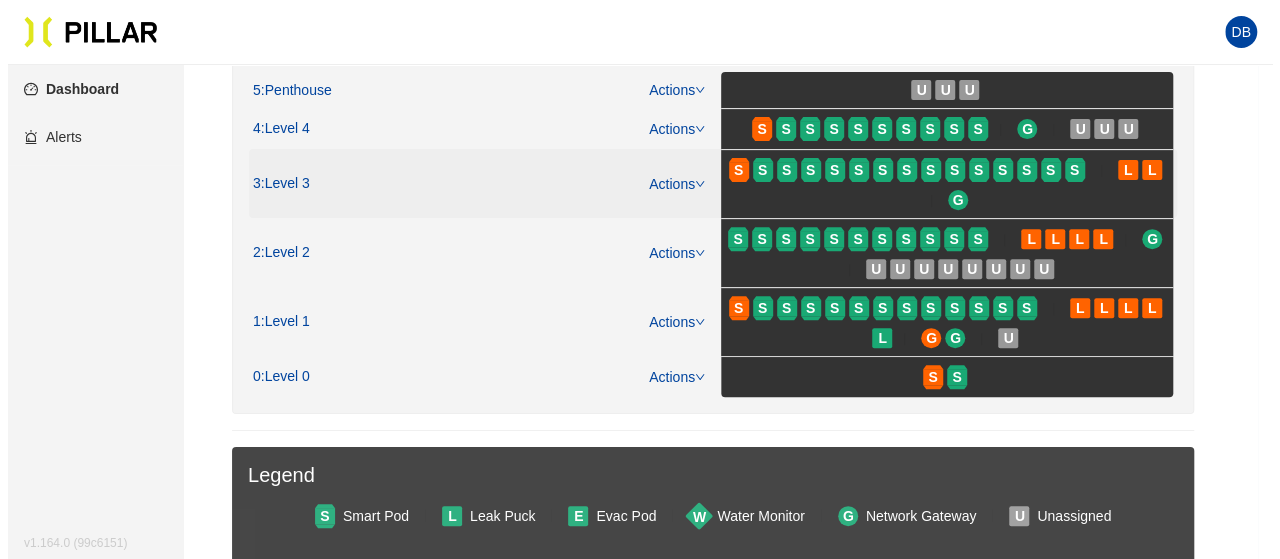 scroll, scrollTop: 0, scrollLeft: 0, axis: both 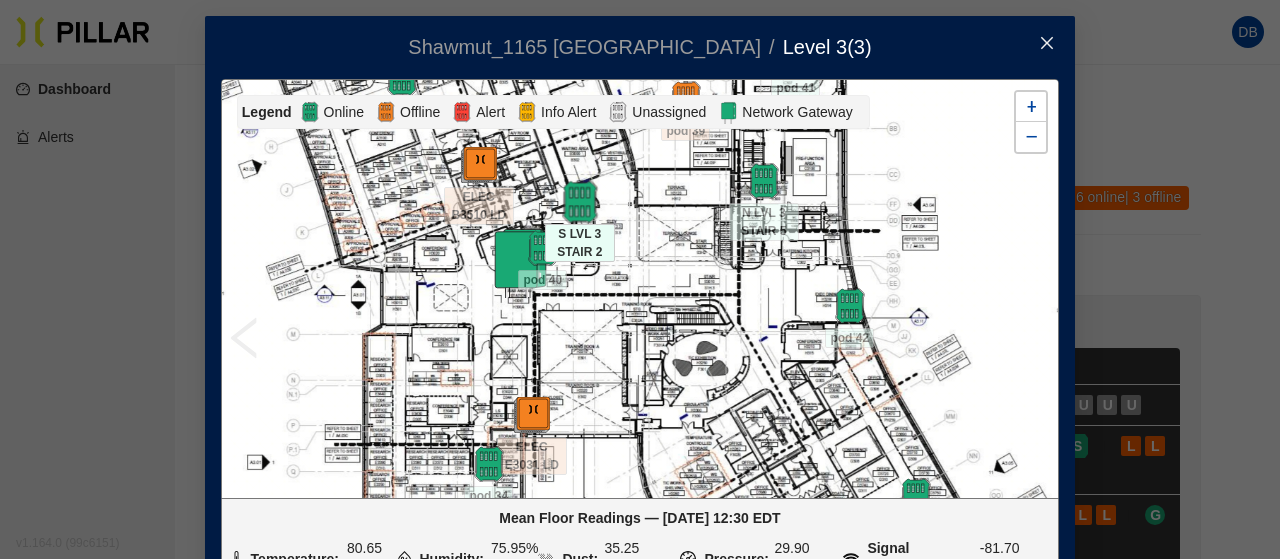 click at bounding box center [579, 202] 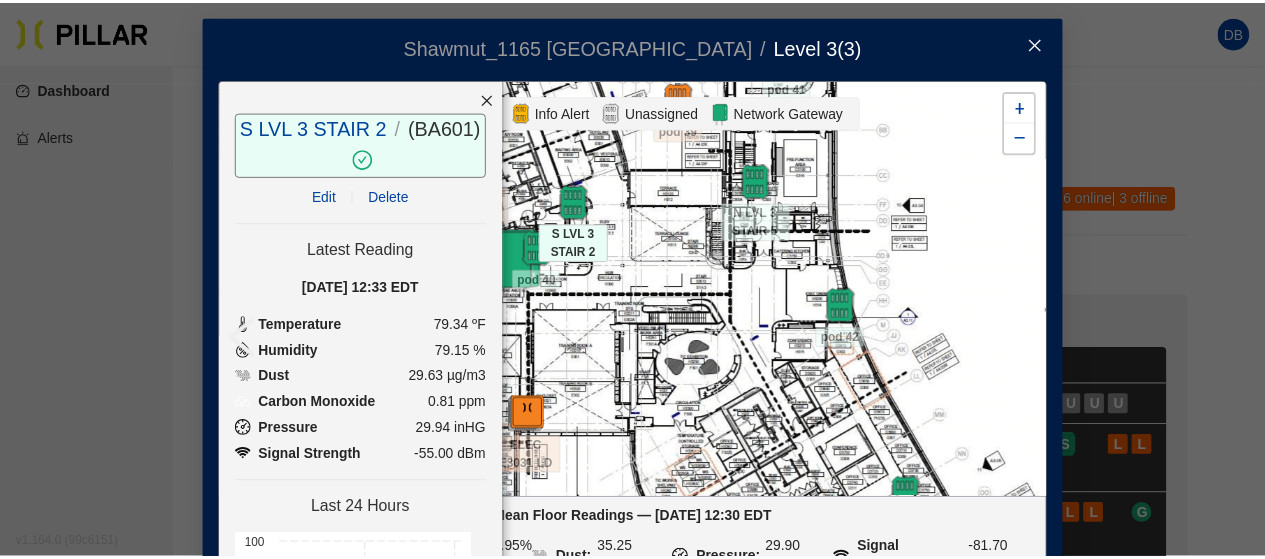 scroll, scrollTop: 100, scrollLeft: 0, axis: vertical 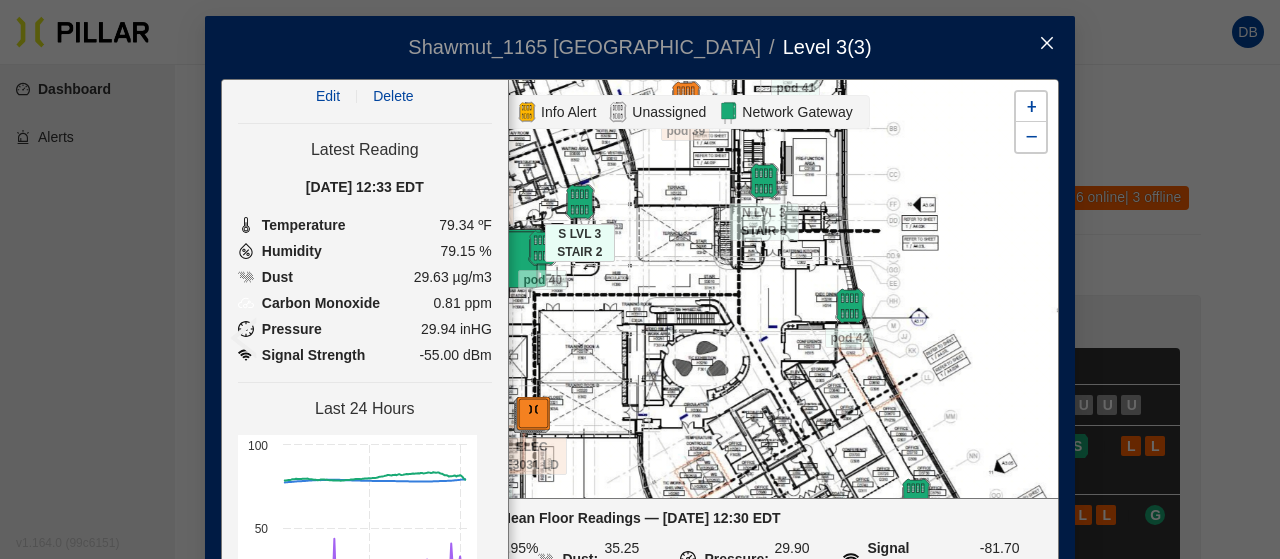 click 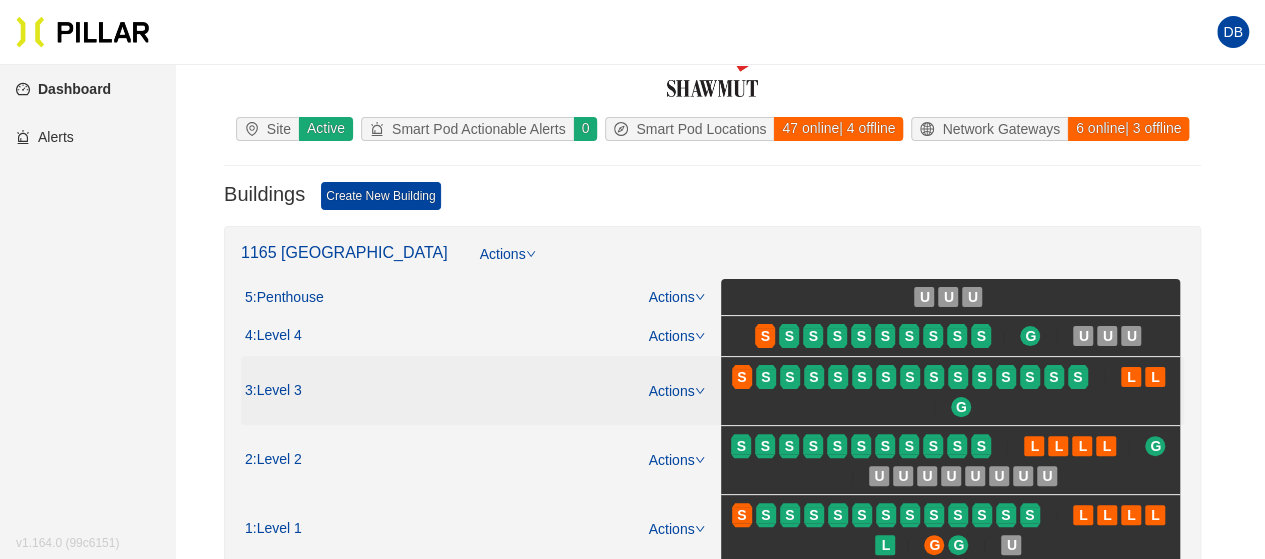 scroll, scrollTop: 100, scrollLeft: 0, axis: vertical 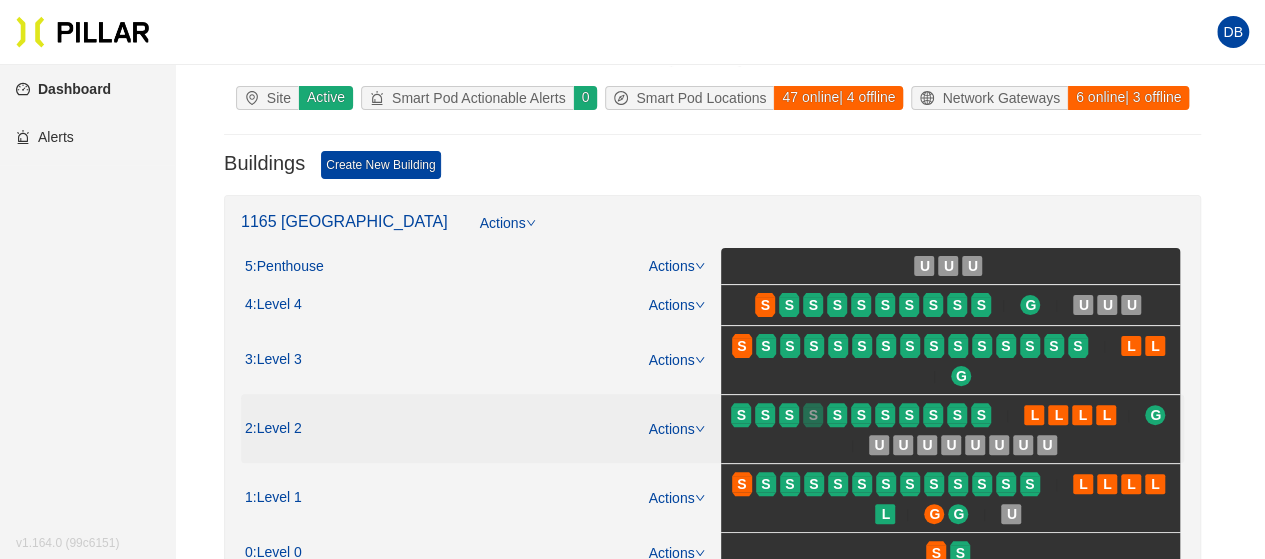 click on "S" at bounding box center (813, 415) 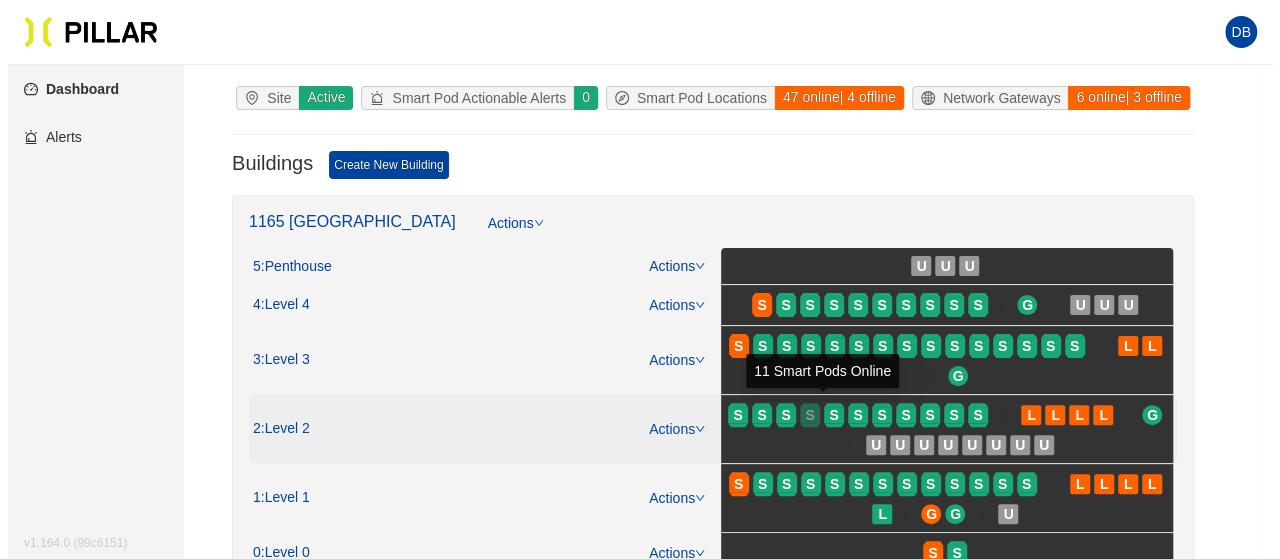 scroll, scrollTop: 0, scrollLeft: 0, axis: both 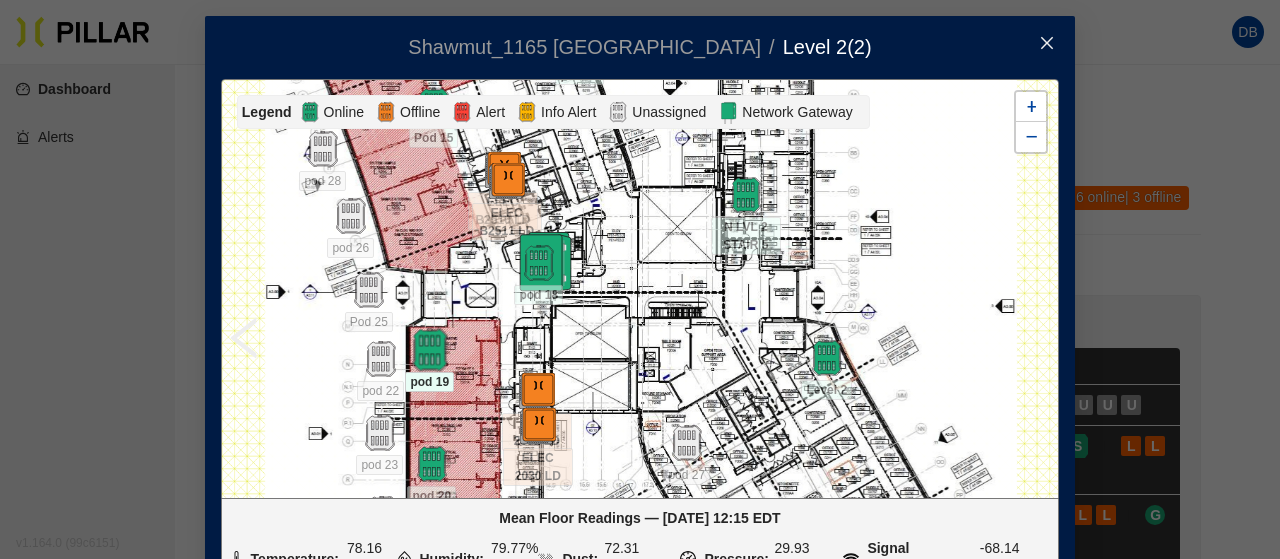 click at bounding box center [429, 350] 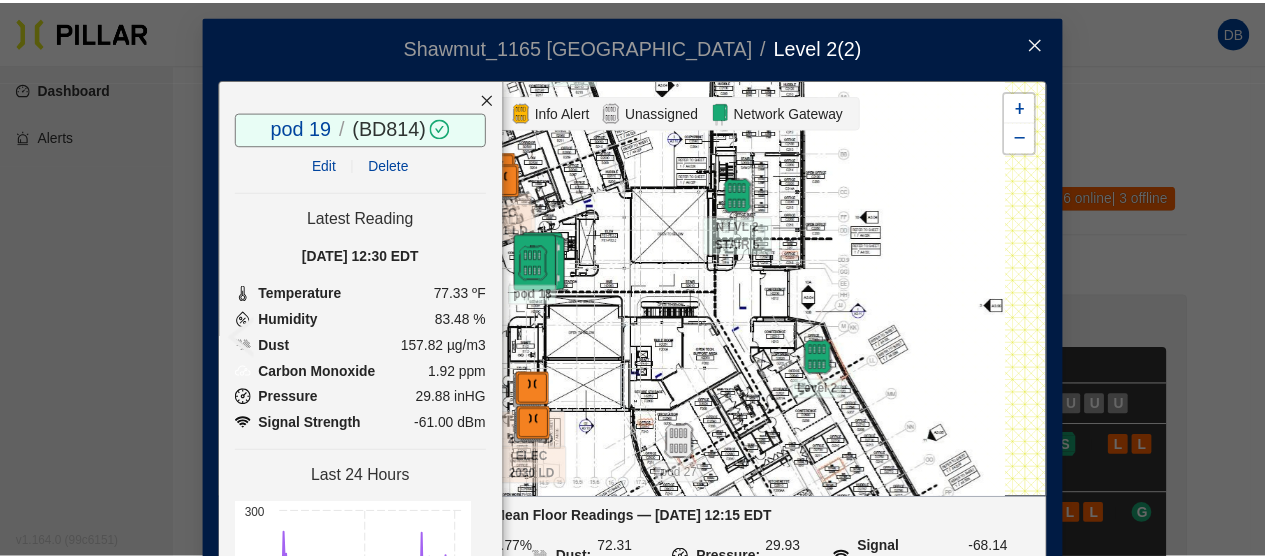 scroll, scrollTop: 261, scrollLeft: 0, axis: vertical 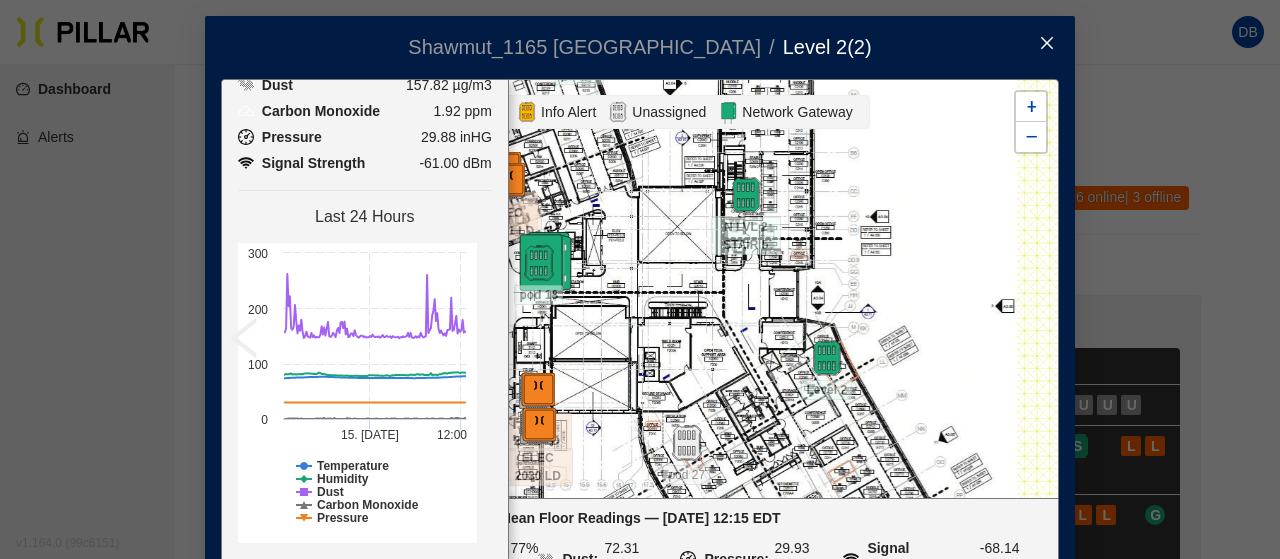 click at bounding box center (1047, 44) 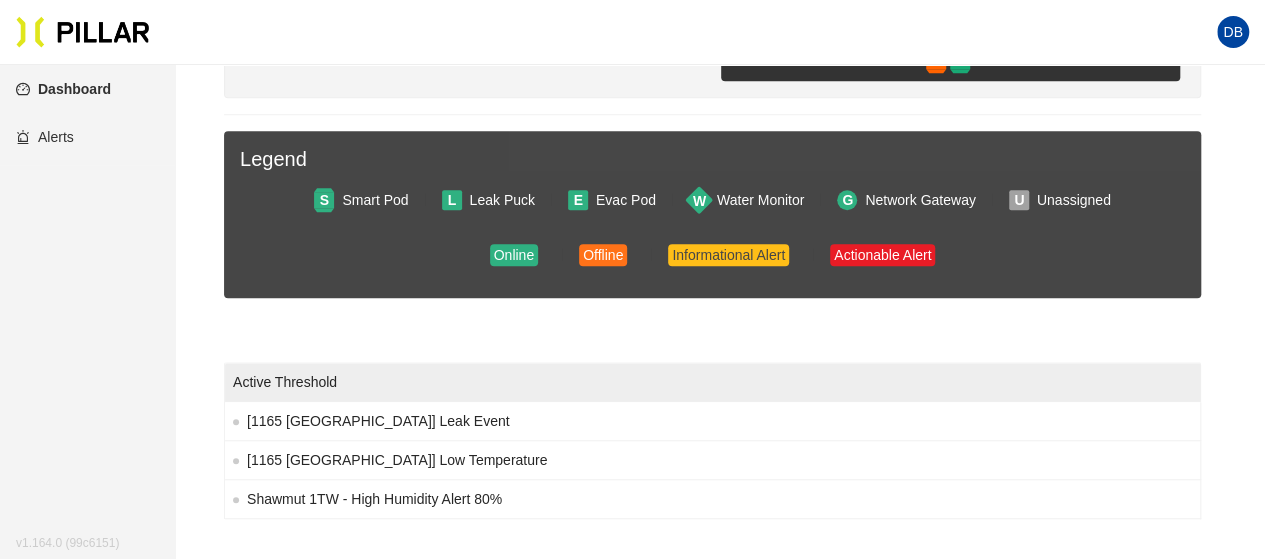 scroll, scrollTop: 182, scrollLeft: 0, axis: vertical 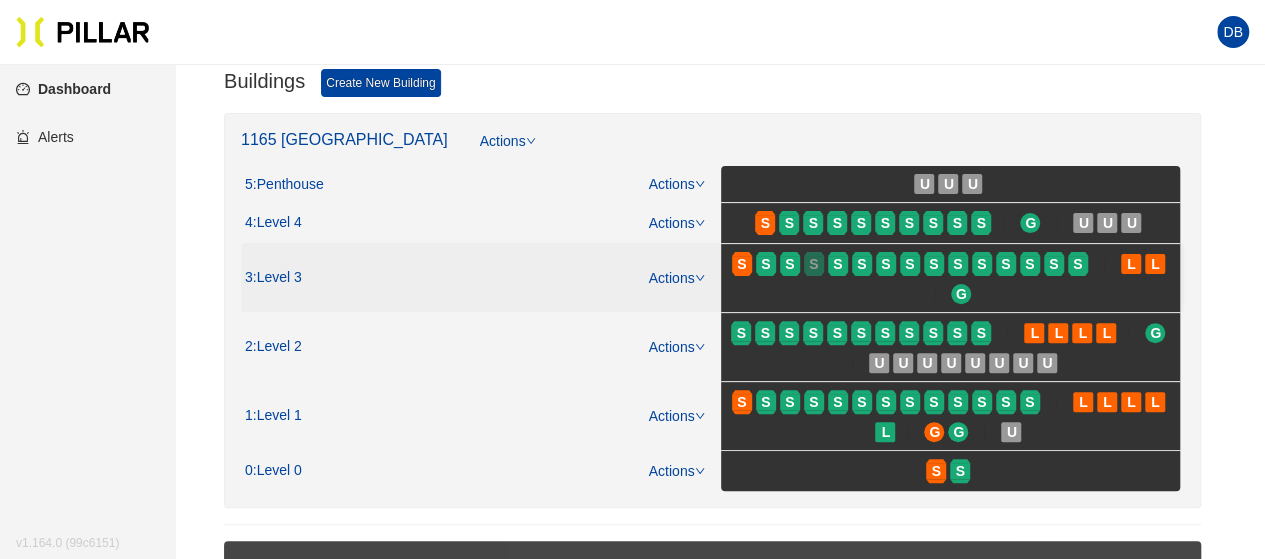 click on "S" at bounding box center (814, 264) 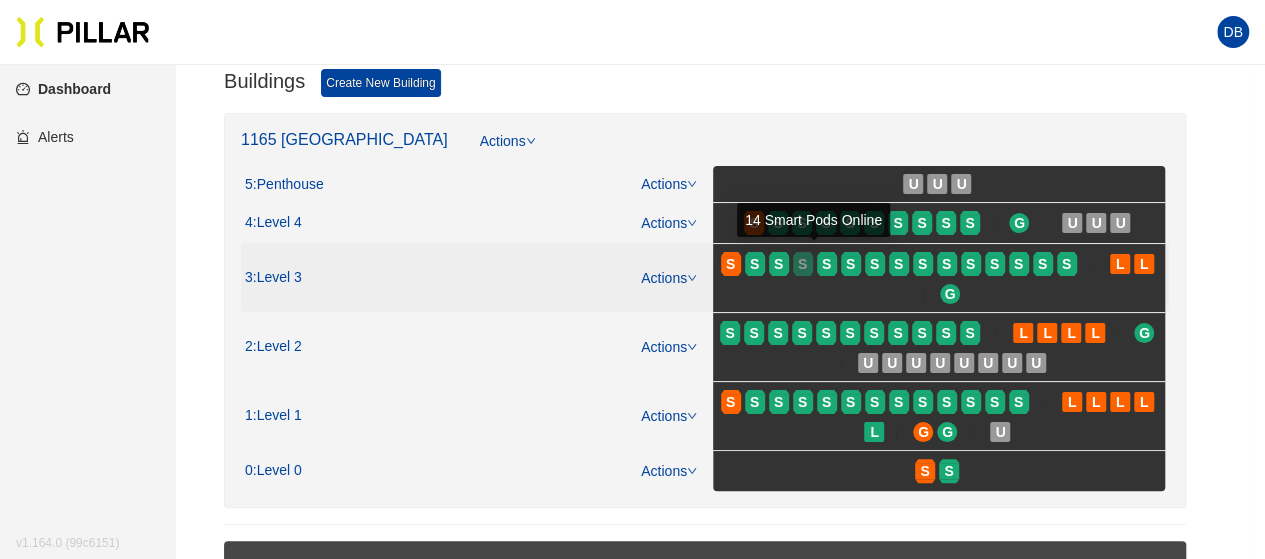 scroll, scrollTop: 0, scrollLeft: 0, axis: both 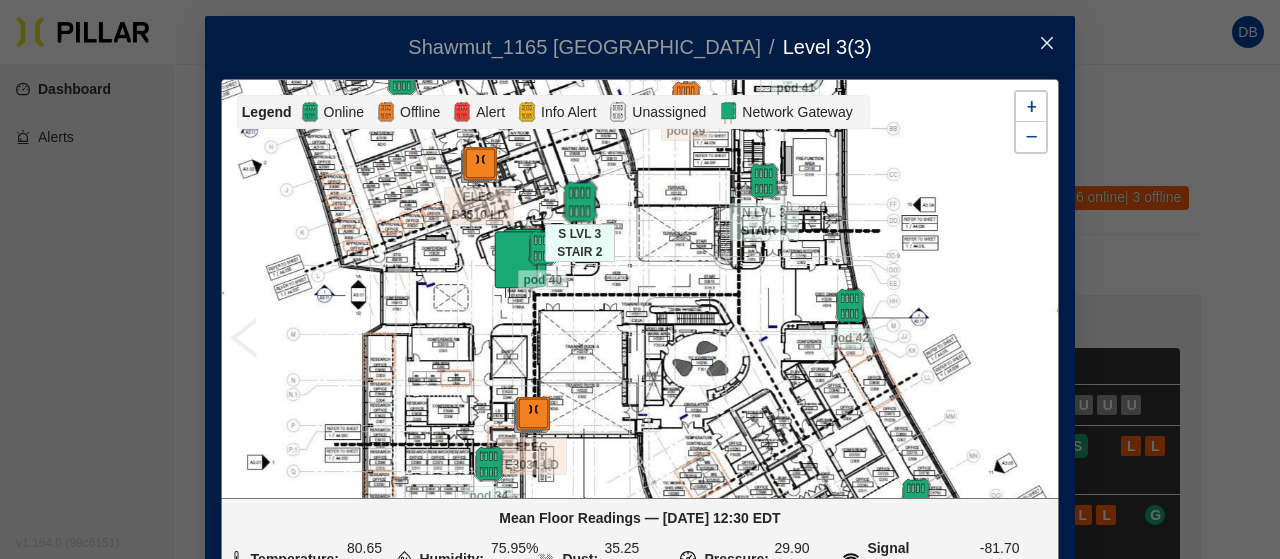 click at bounding box center [579, 202] 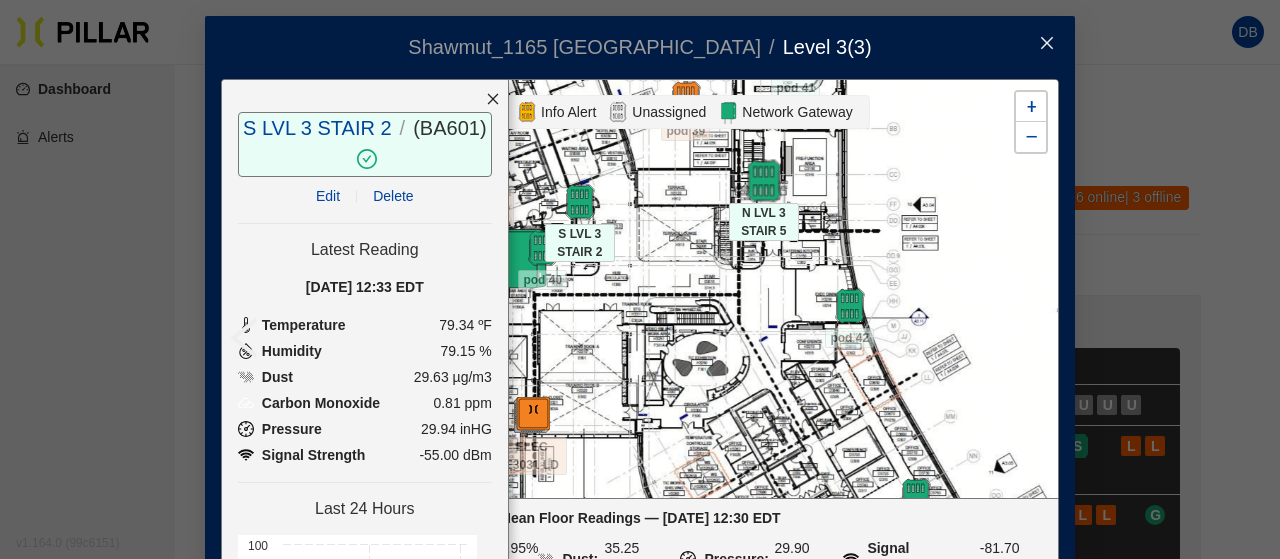 click at bounding box center [763, 181] 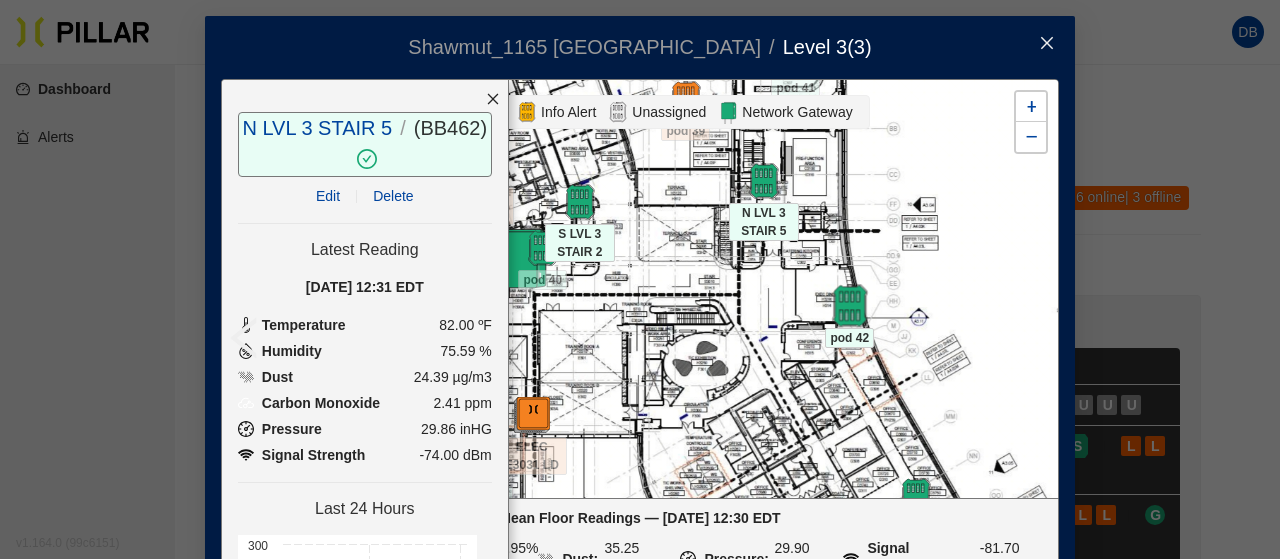 click at bounding box center (849, 306) 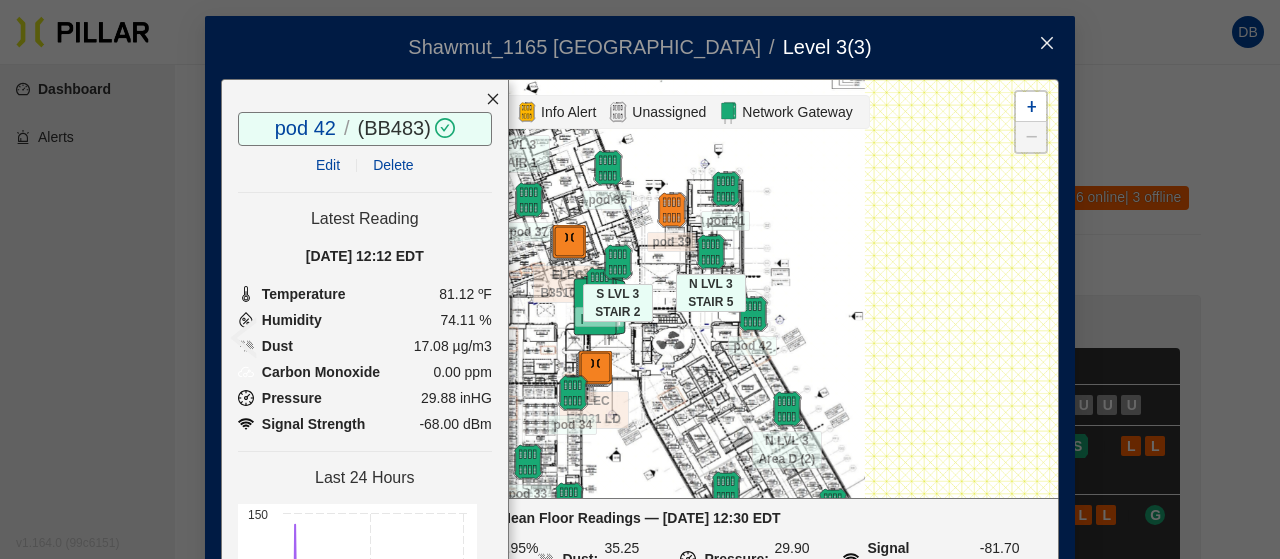 drag, startPoint x: 742, startPoint y: 348, endPoint x: 708, endPoint y: 122, distance: 228.54321 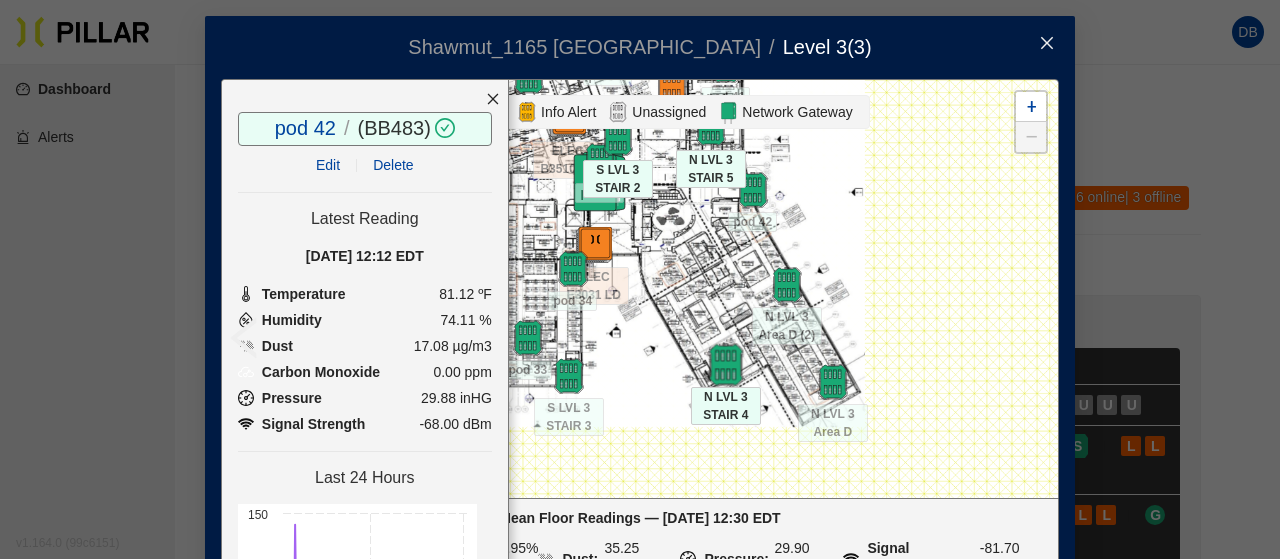 click at bounding box center (725, 365) 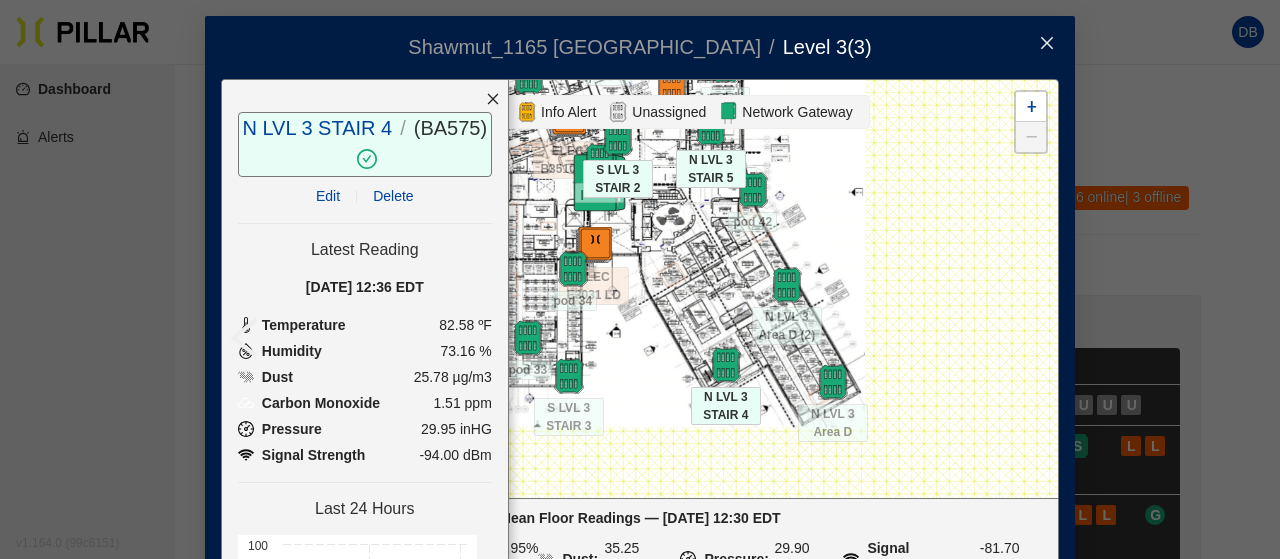 drag, startPoint x: 466, startPoint y: 91, endPoint x: 538, endPoint y: 206, distance: 135.67976 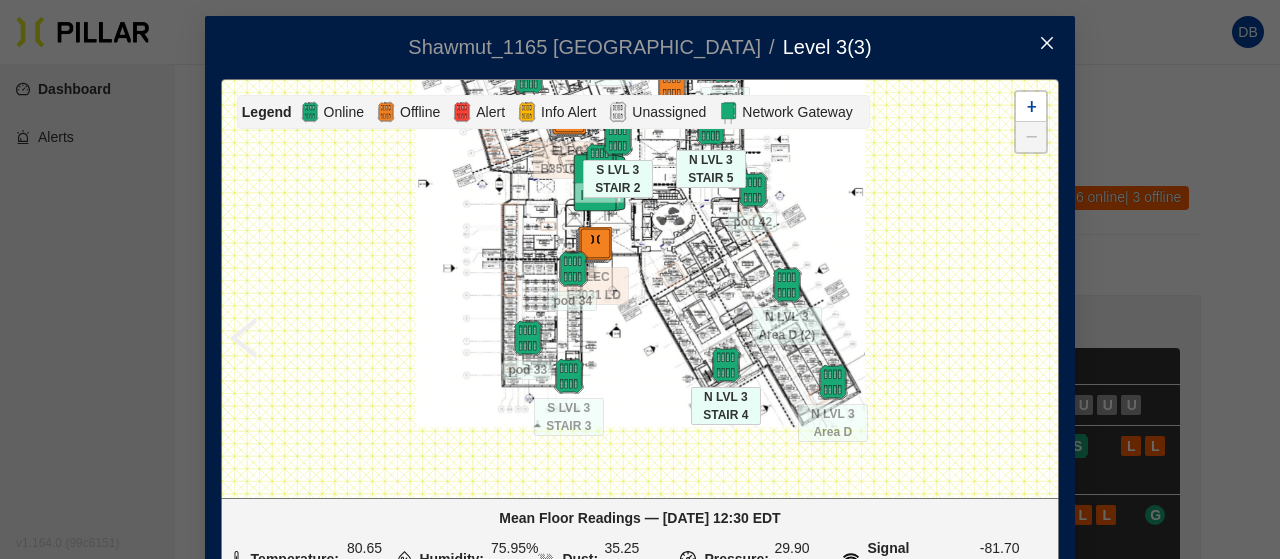 click 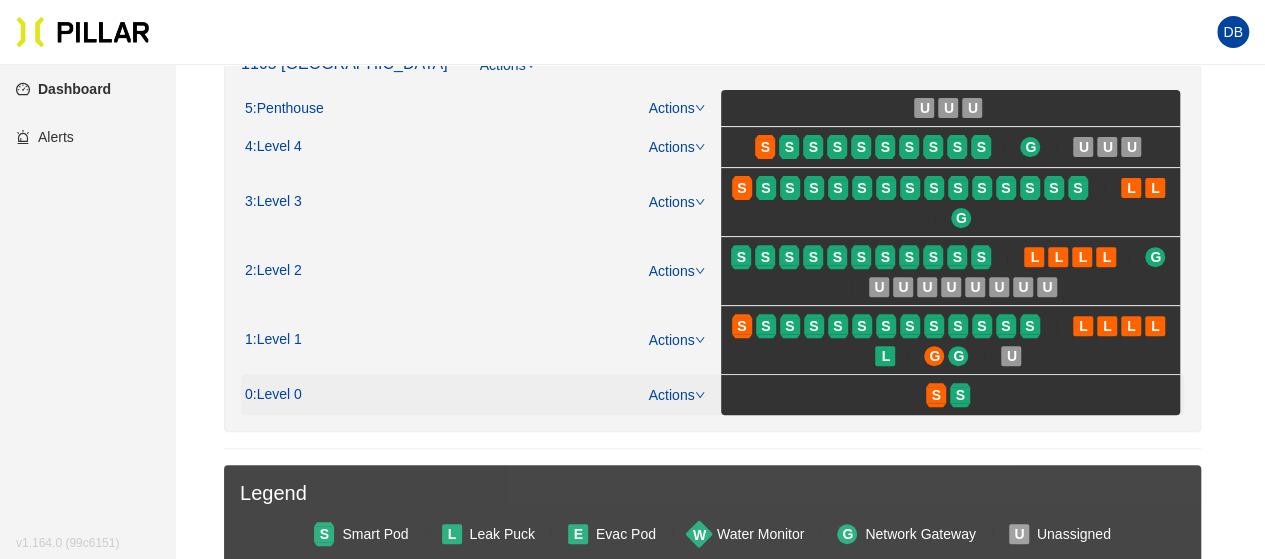 scroll, scrollTop: 300, scrollLeft: 0, axis: vertical 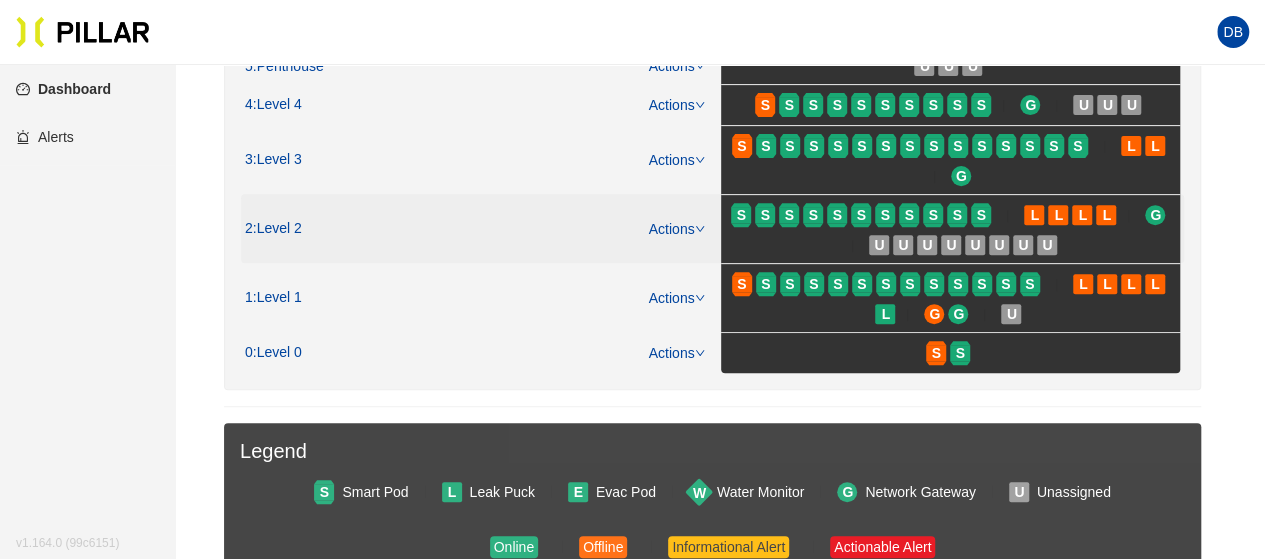 click on ":  Level 2" at bounding box center [277, 229] 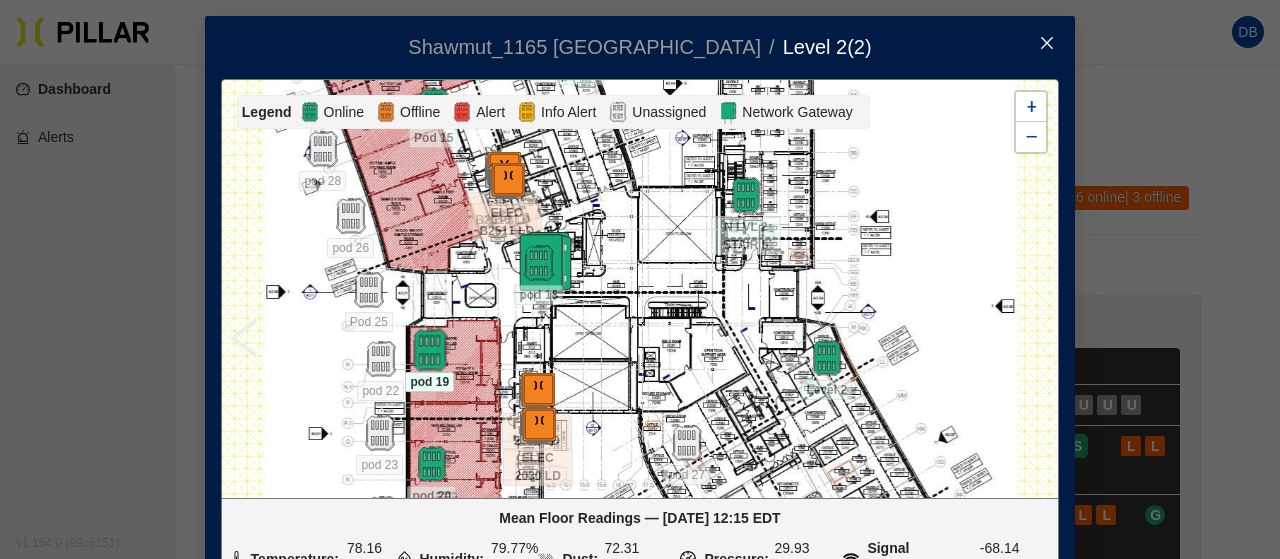 click at bounding box center [429, 350] 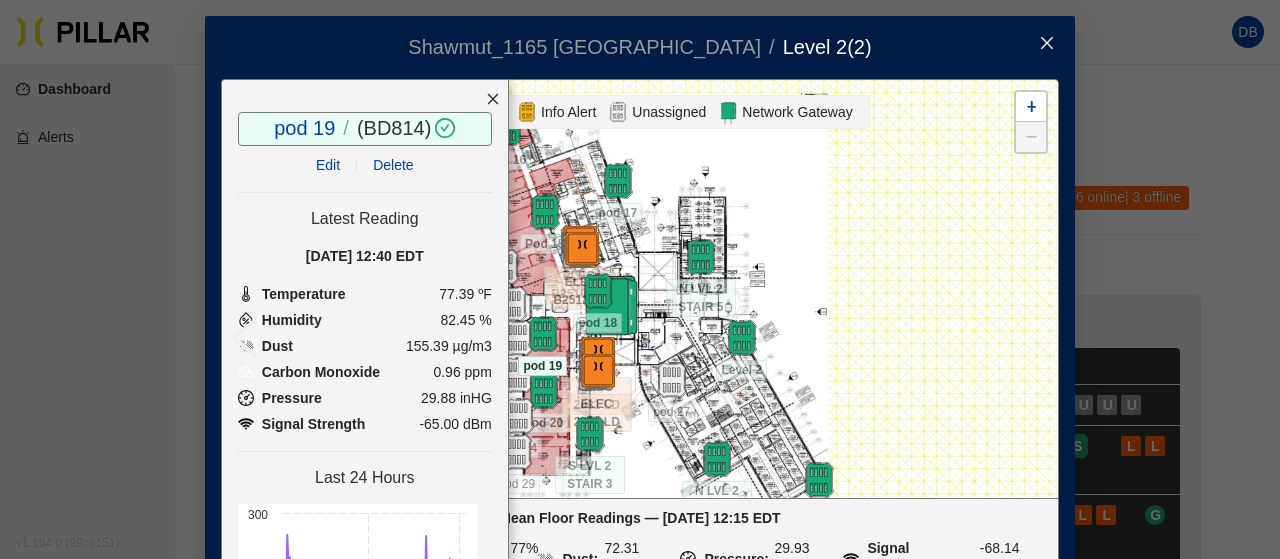 drag, startPoint x: 466, startPoint y: 84, endPoint x: 468, endPoint y: 103, distance: 19.104973 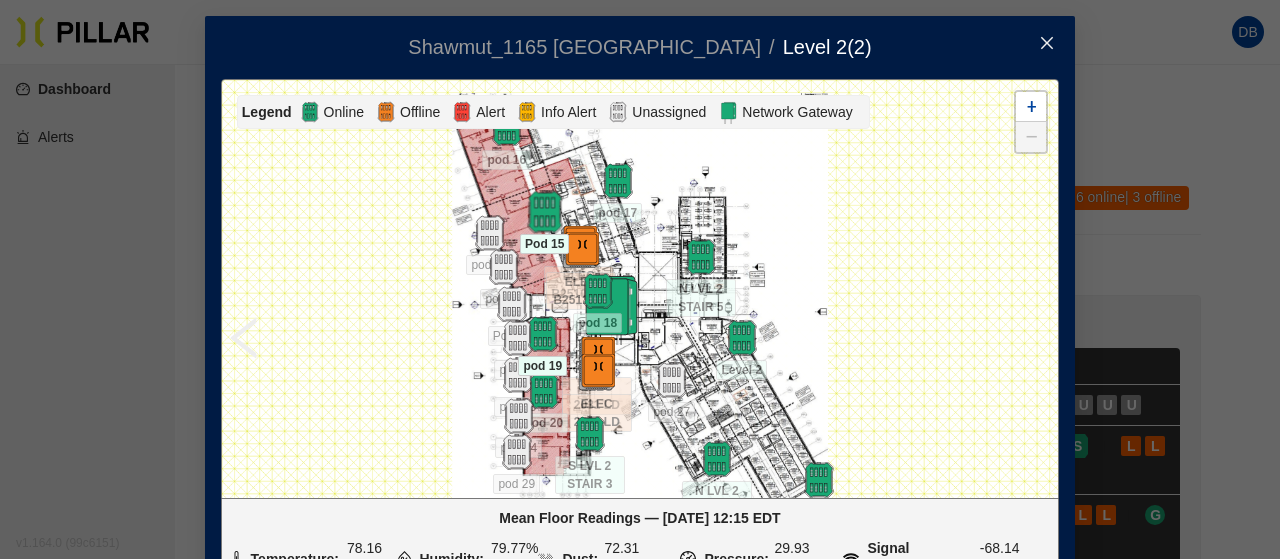 click at bounding box center [544, 212] 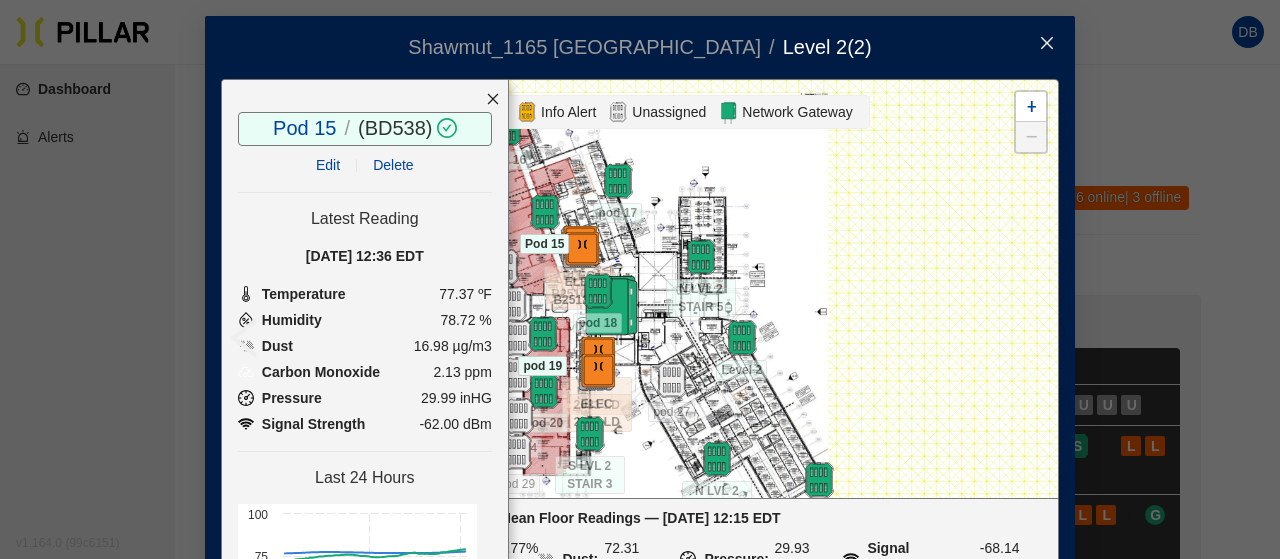 click 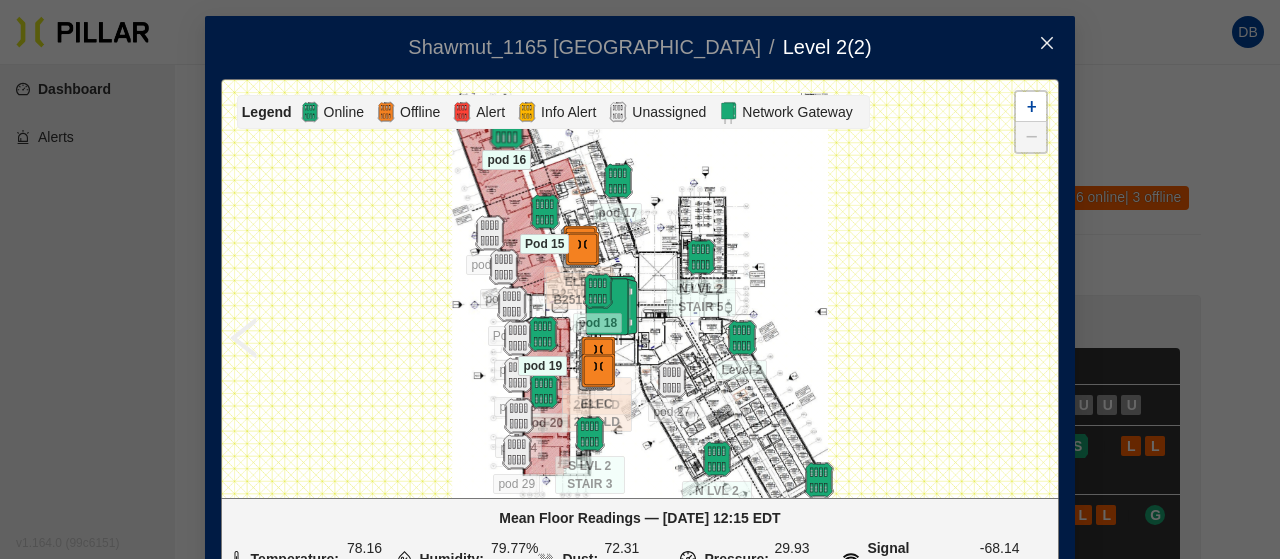 click at bounding box center [506, 128] 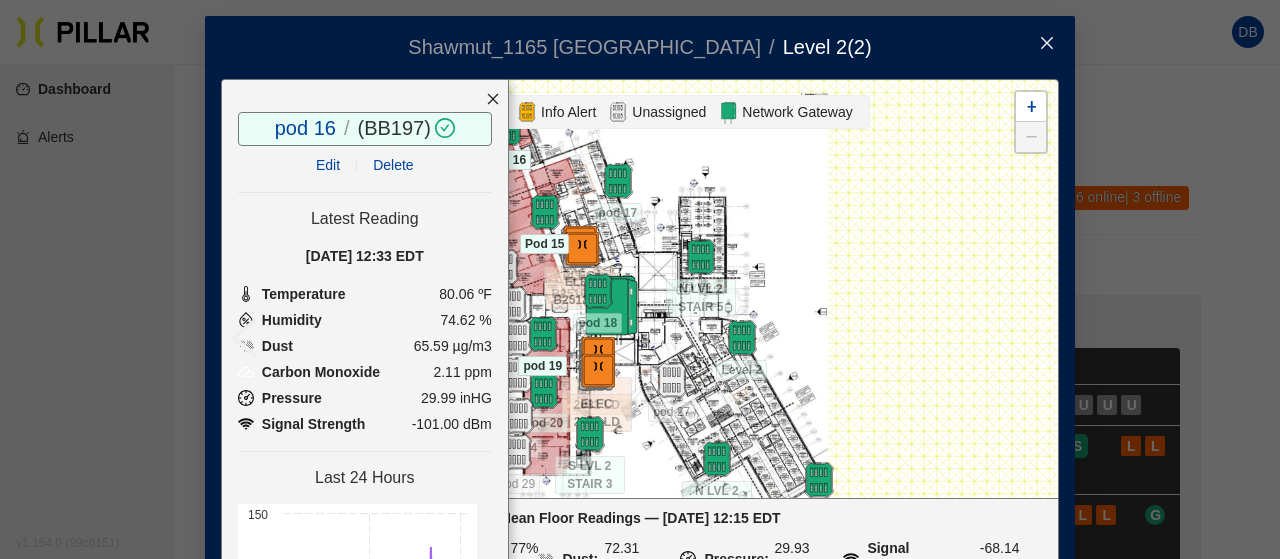 click 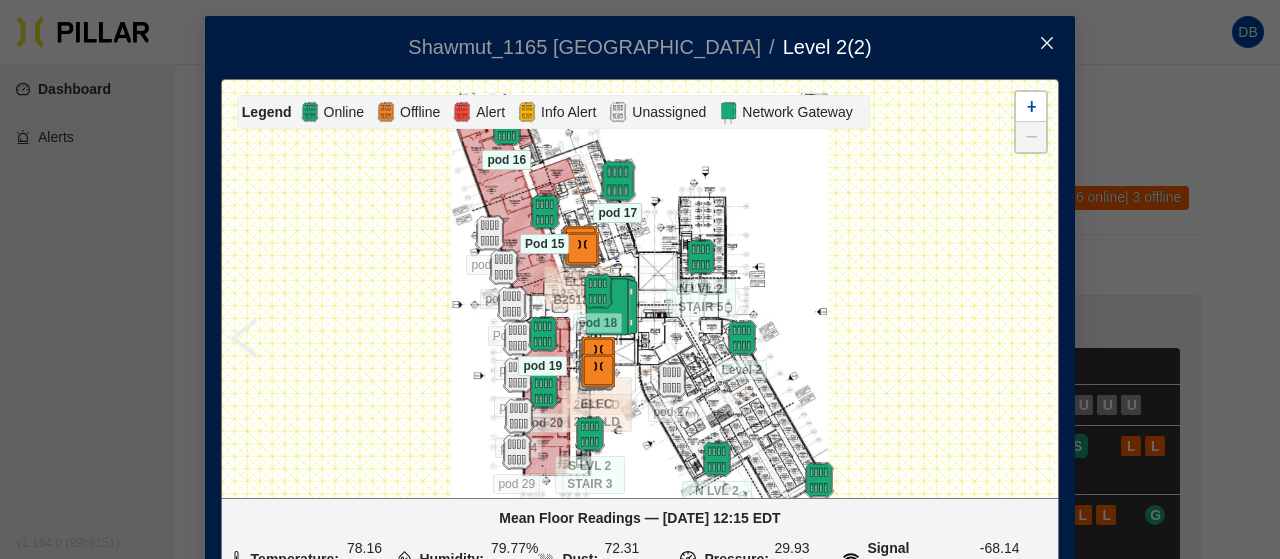 click at bounding box center [617, 181] 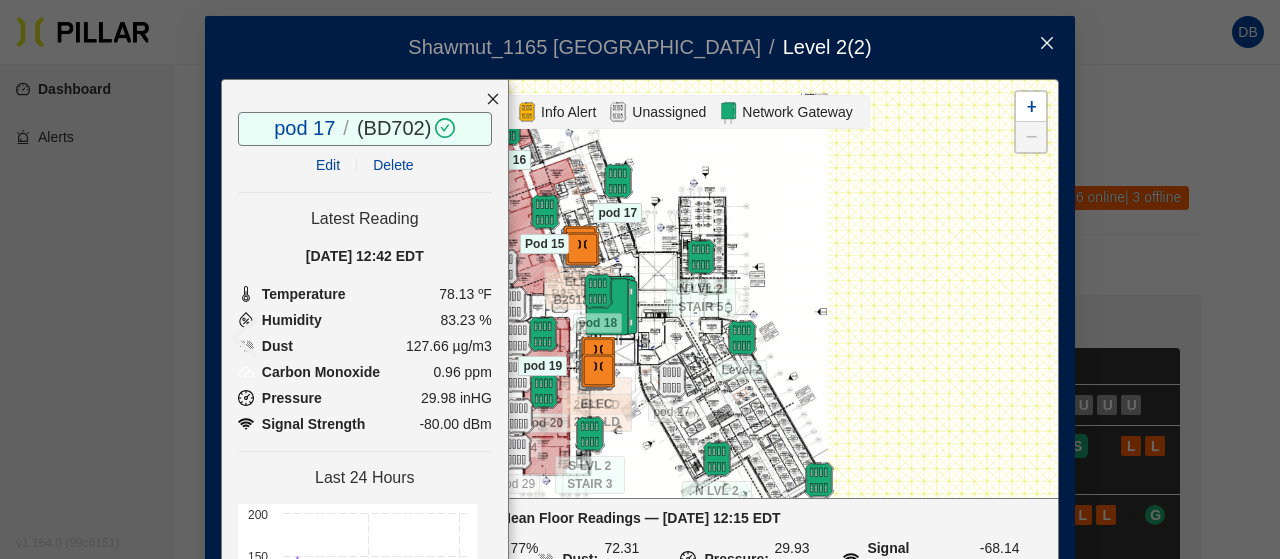 drag, startPoint x: 468, startPoint y: 100, endPoint x: 478, endPoint y: 121, distance: 23.259407 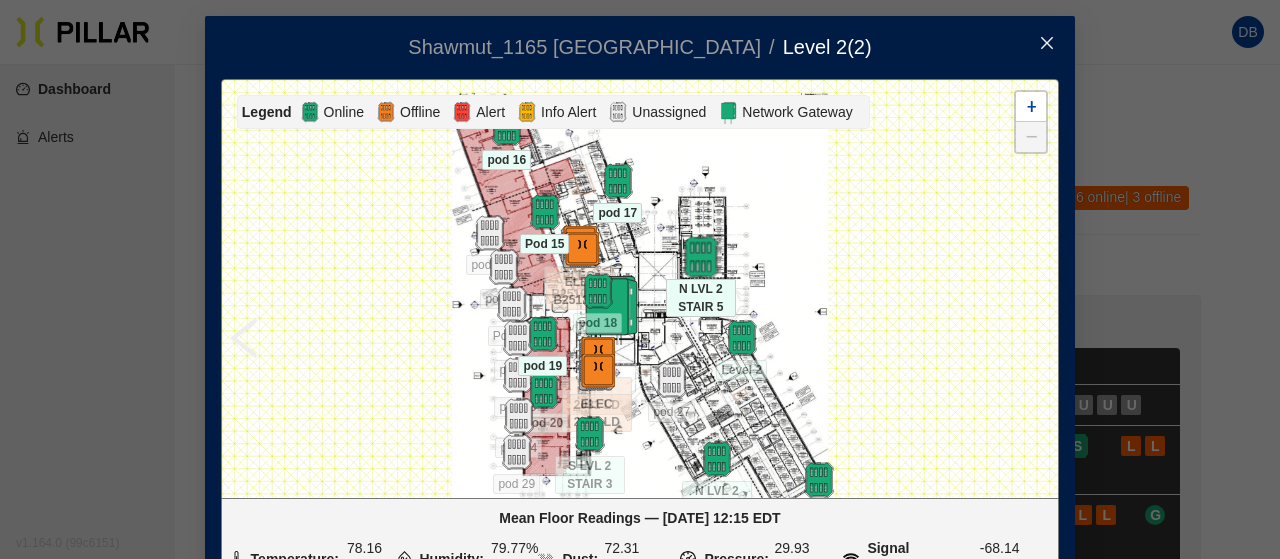 click at bounding box center [700, 257] 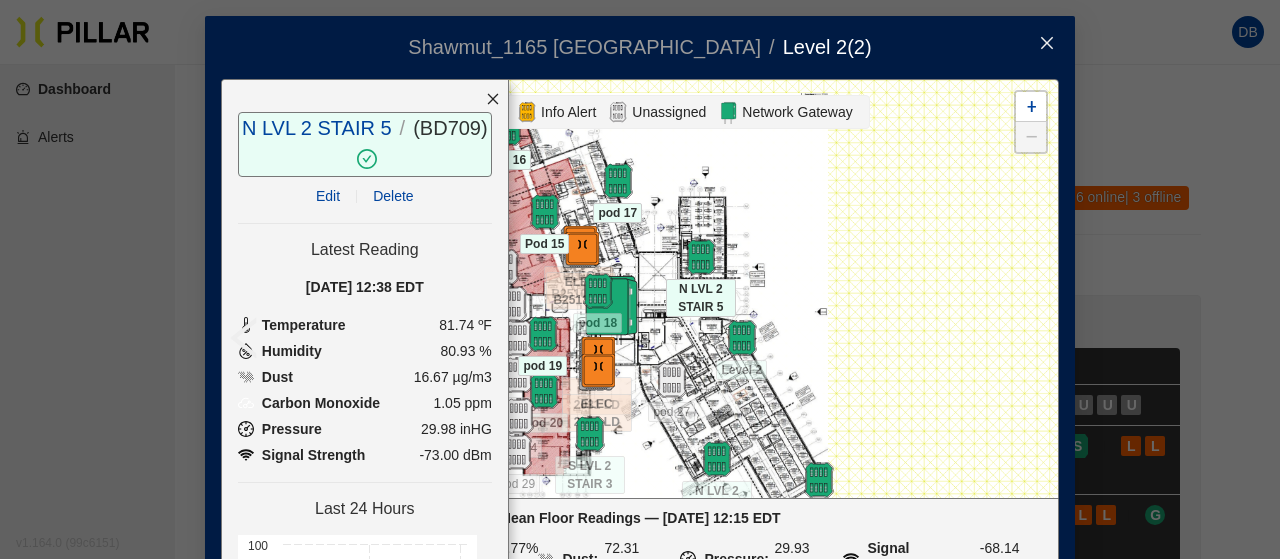 click at bounding box center [493, 99] 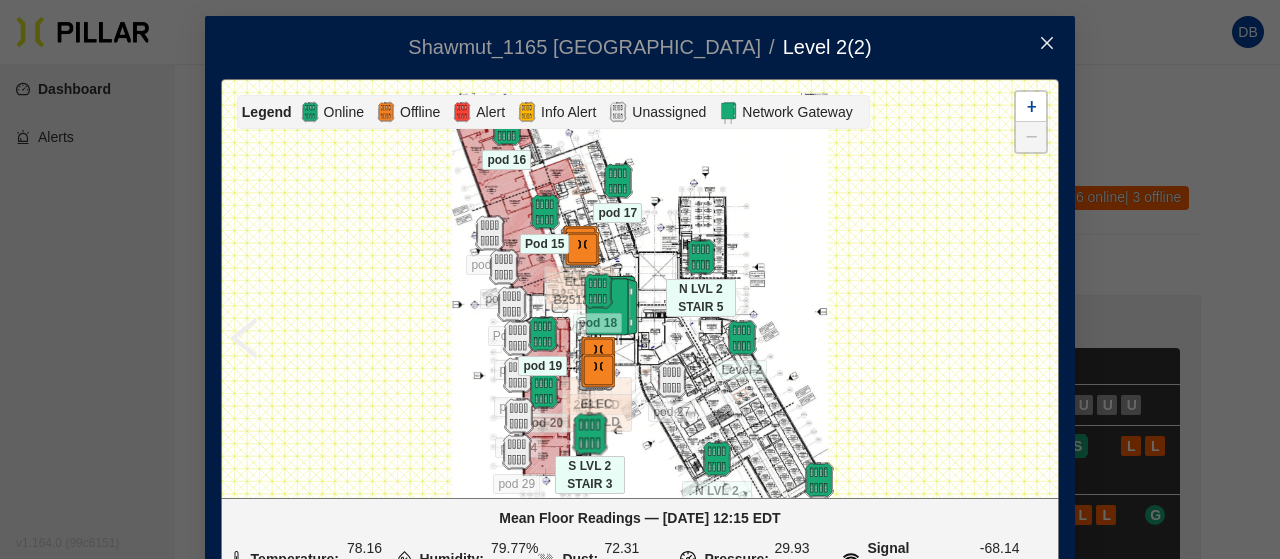 click at bounding box center [589, 434] 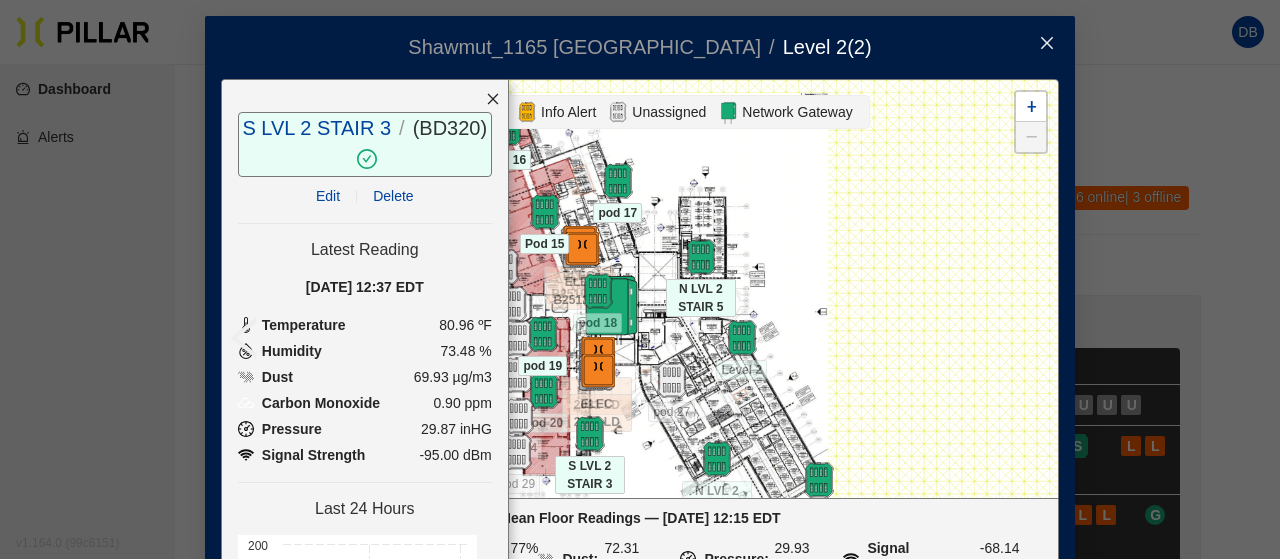click 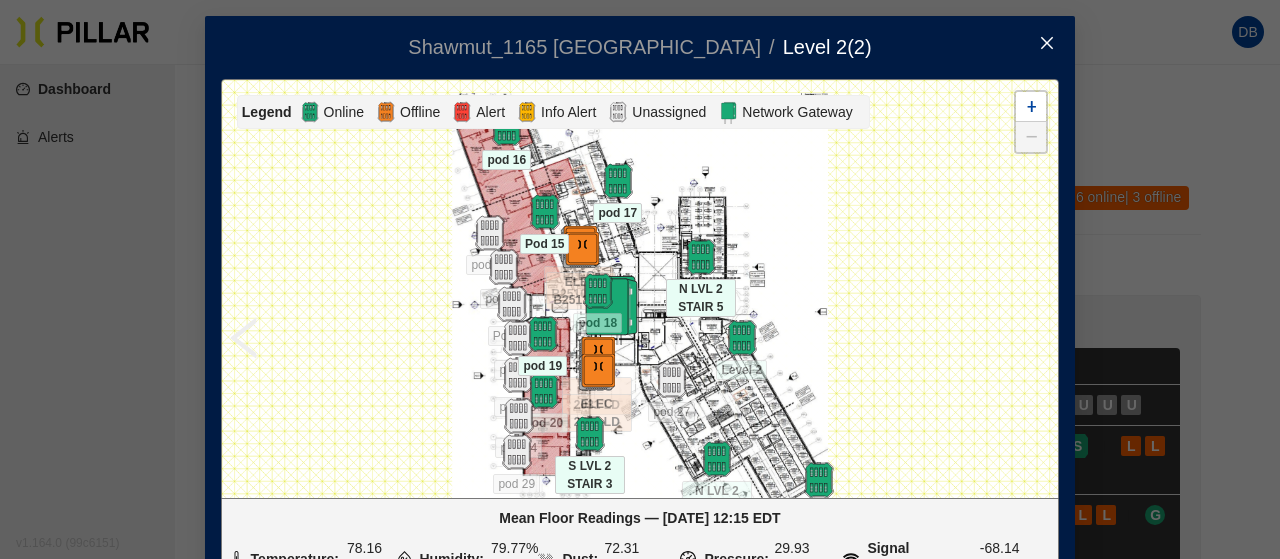 click at bounding box center (1047, 44) 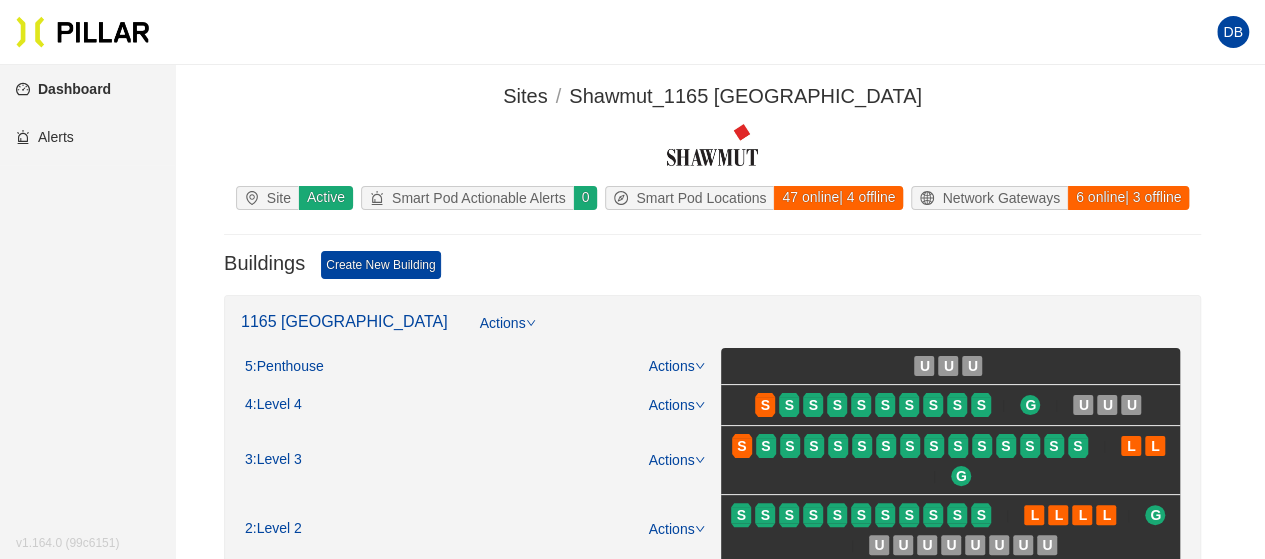 scroll, scrollTop: 200, scrollLeft: 0, axis: vertical 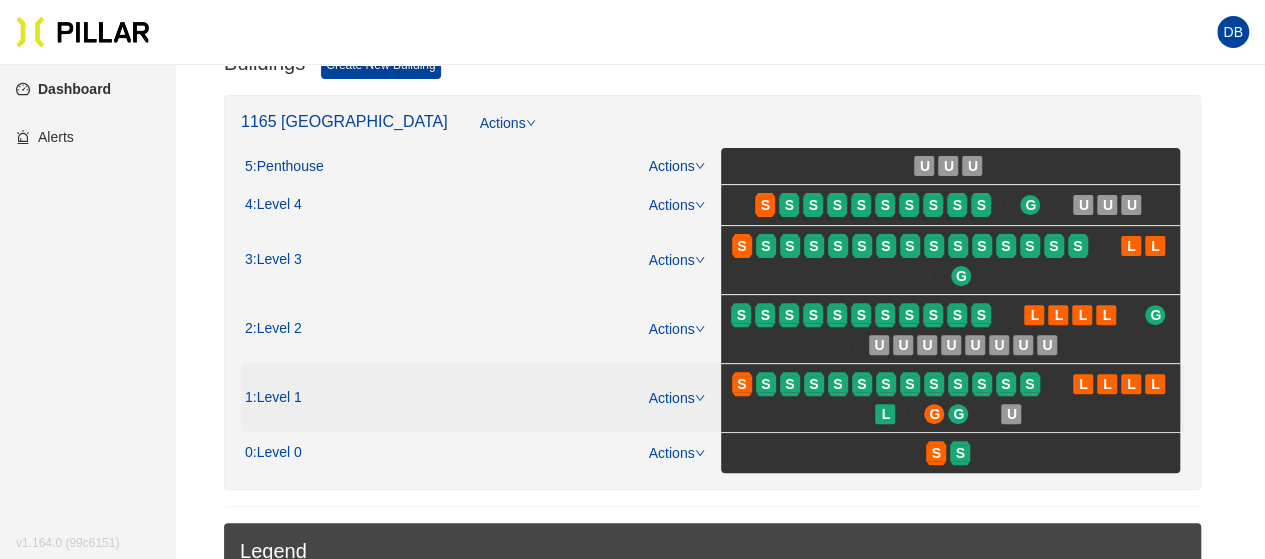 click on "S" at bounding box center (816, 384) 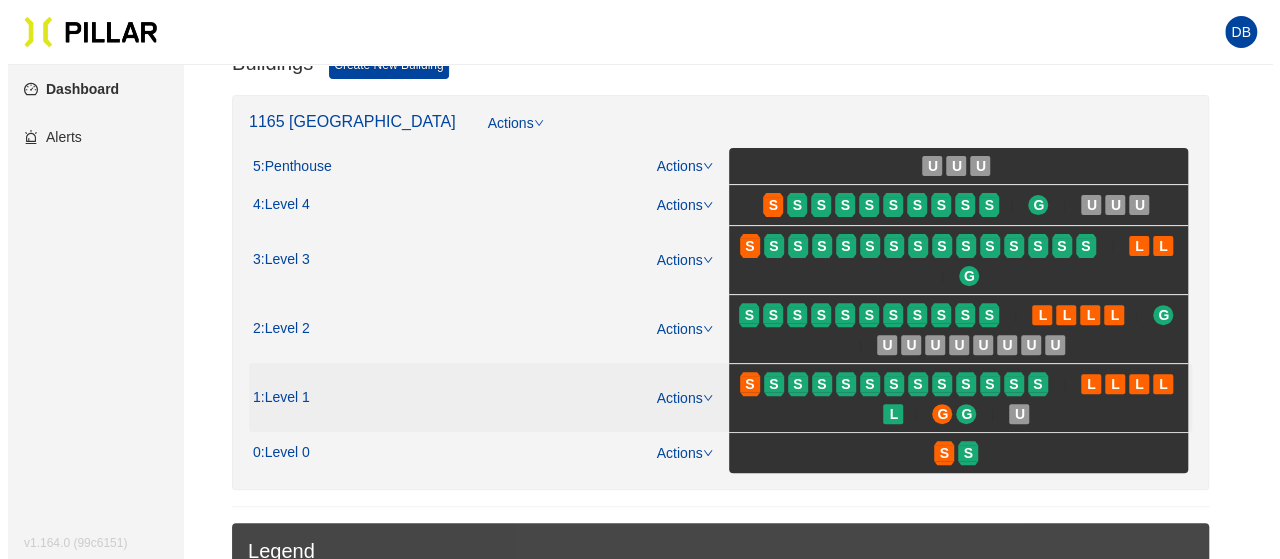 scroll, scrollTop: 0, scrollLeft: 0, axis: both 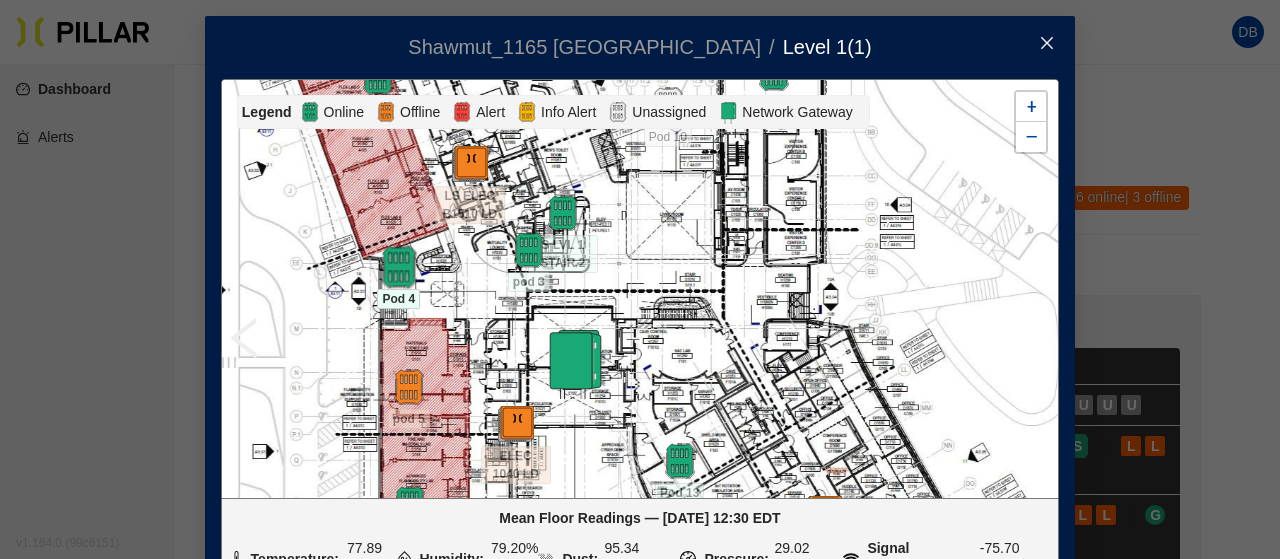 click at bounding box center (398, 267) 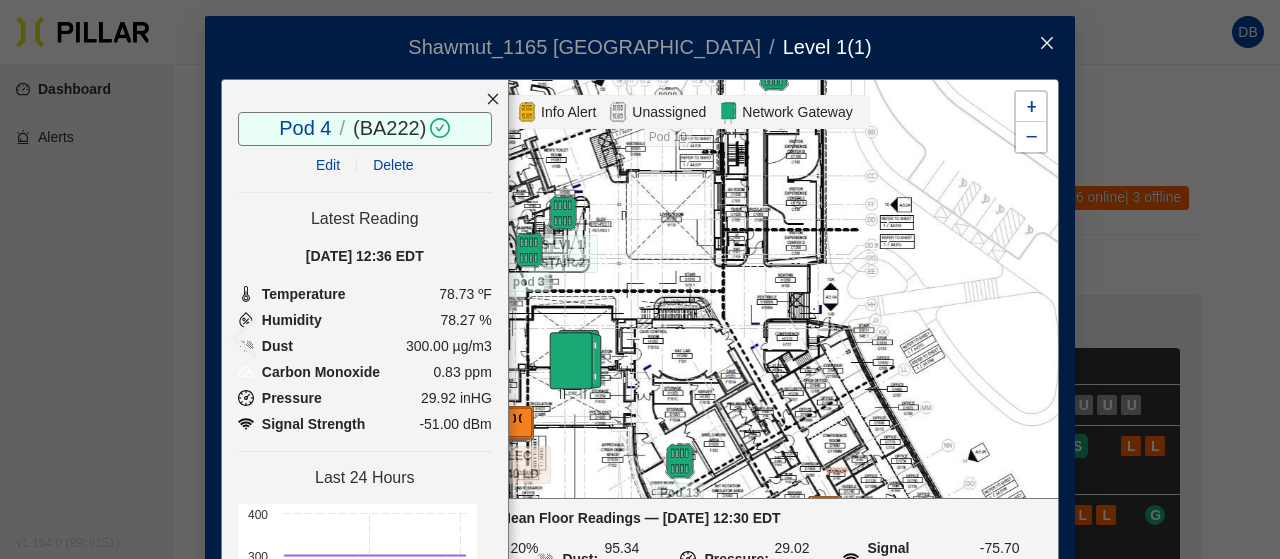 click 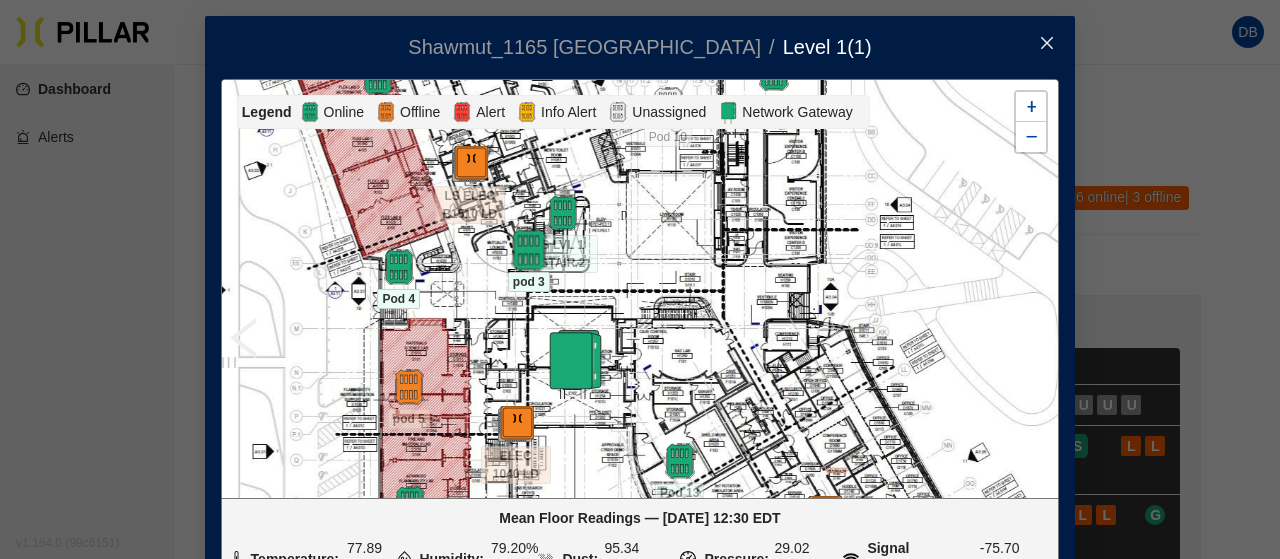 click at bounding box center [528, 250] 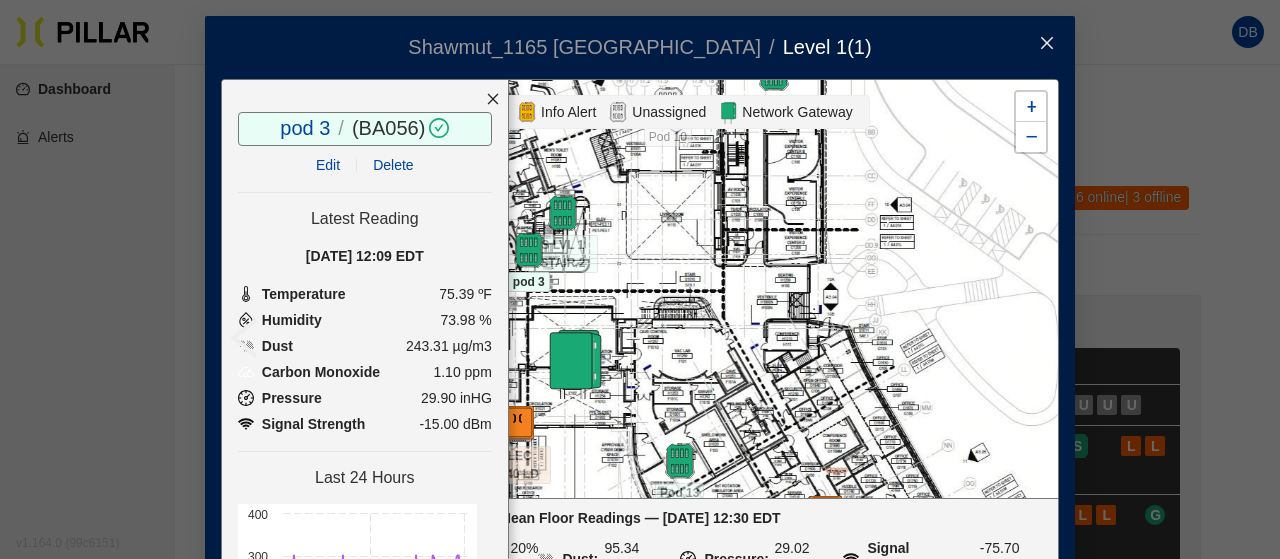 click 